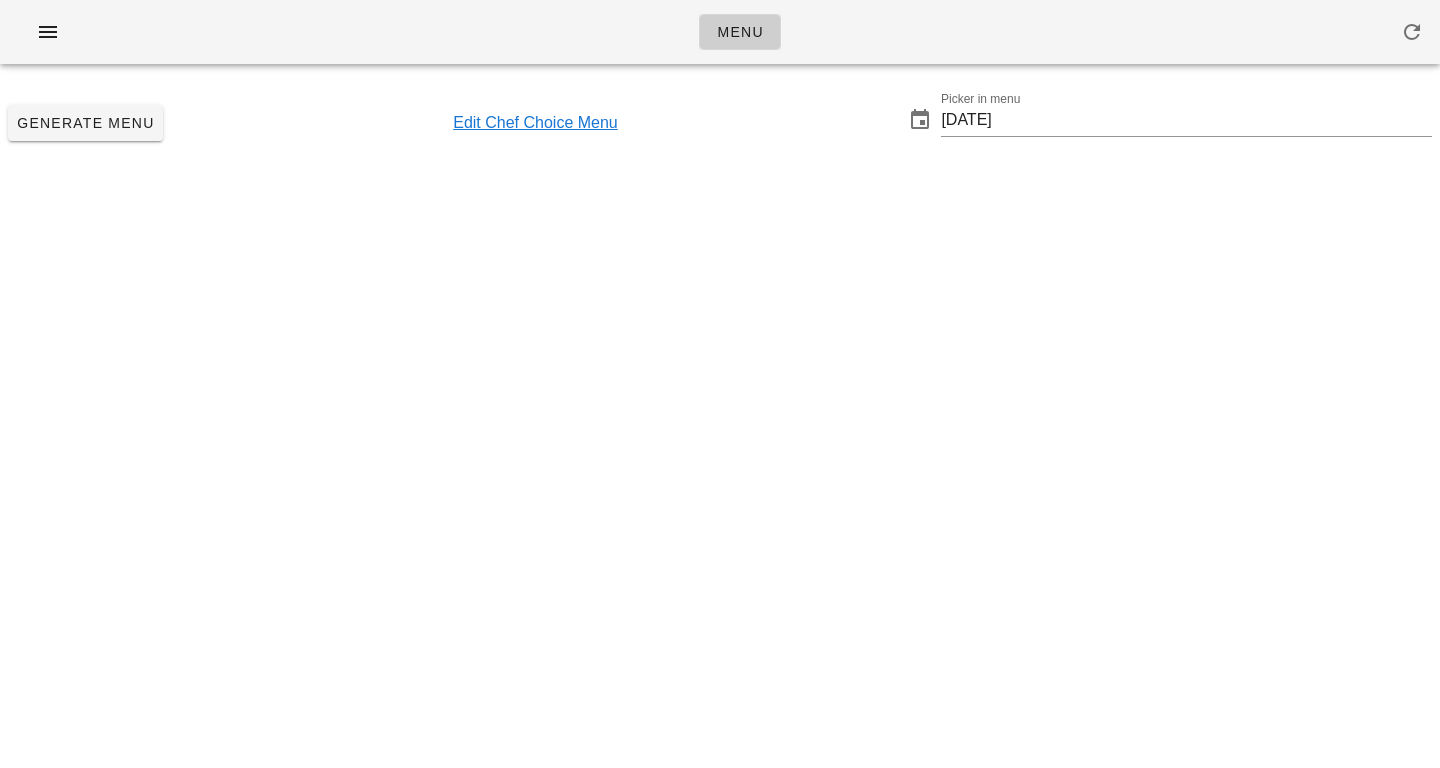 scroll, scrollTop: 0, scrollLeft: 0, axis: both 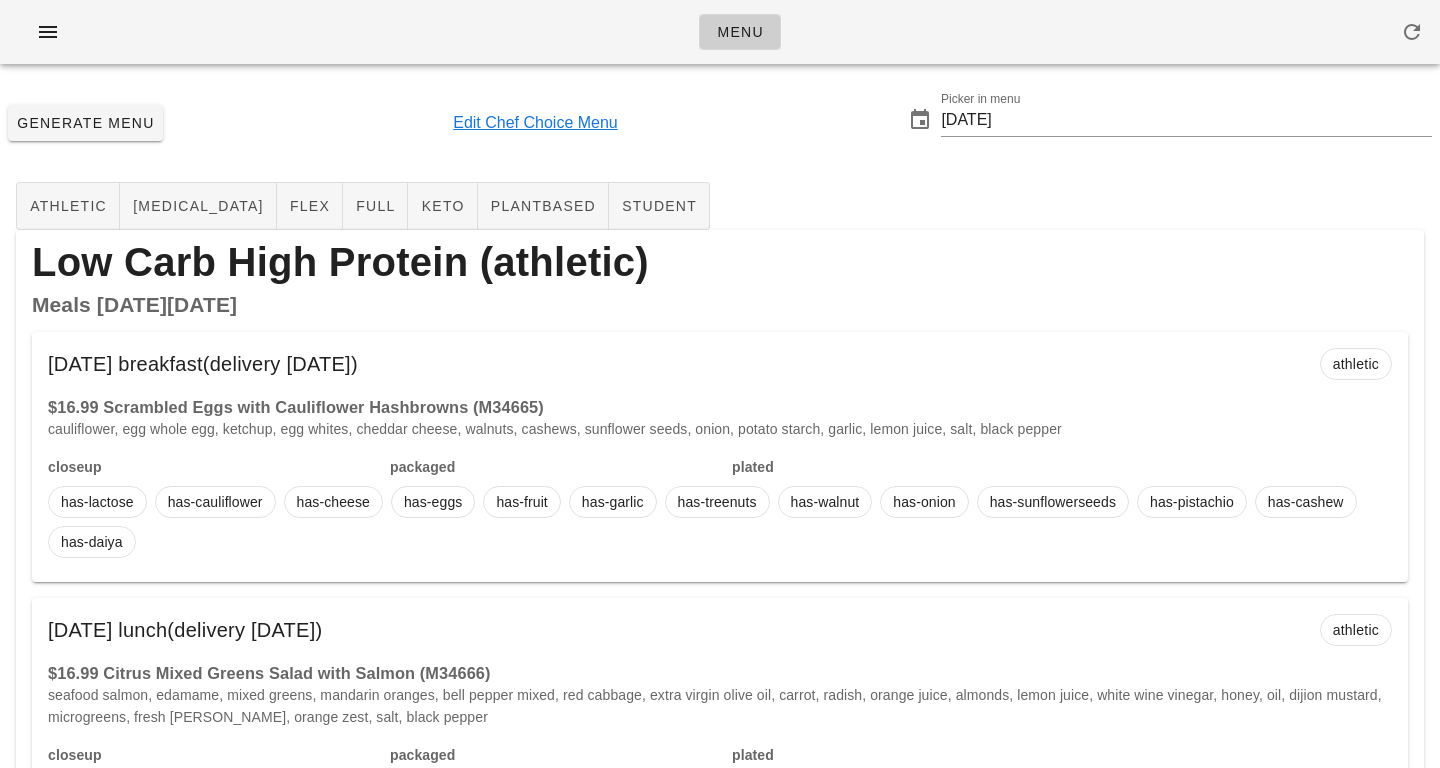 click on "Edit Chef Choice Menu" at bounding box center [535, 123] 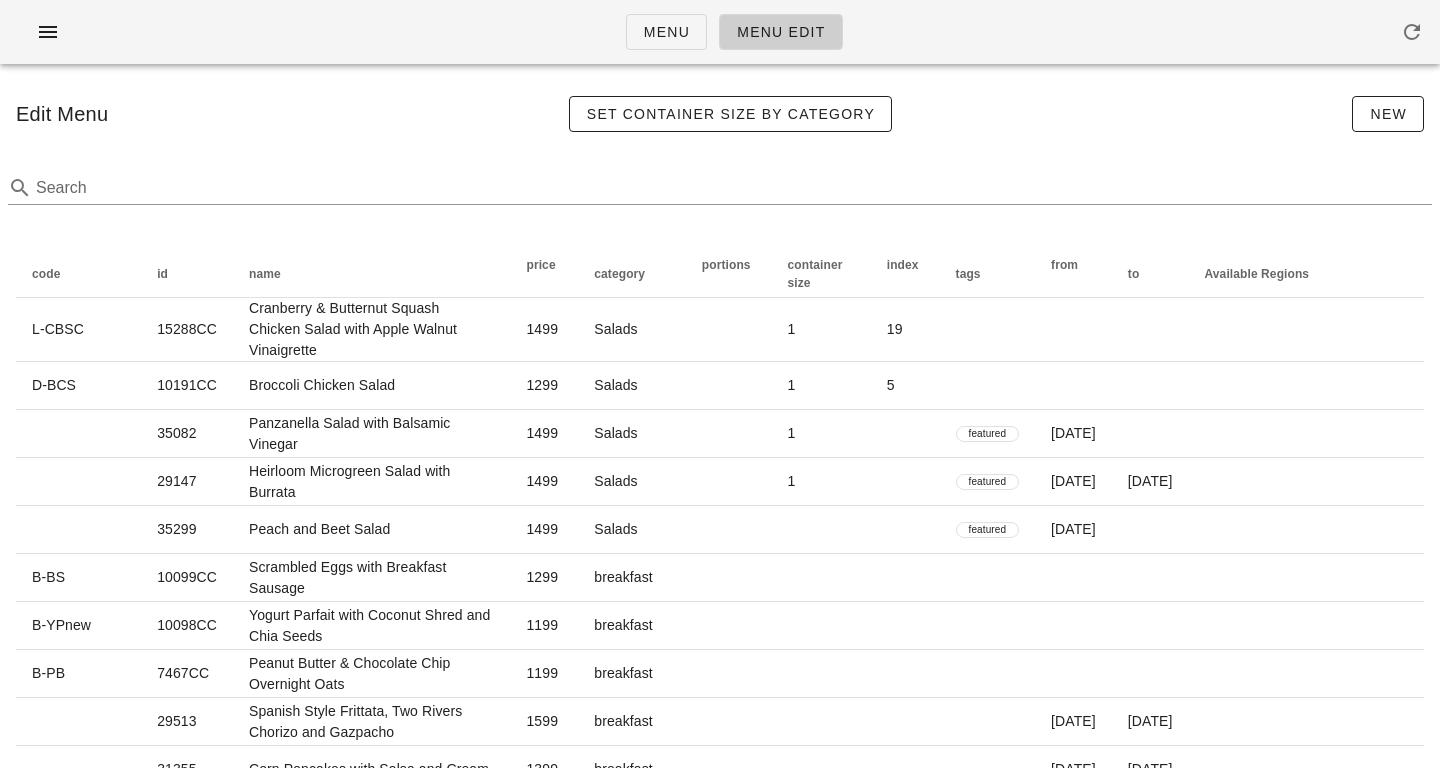 click on "Edit Menu  Set Container Size by Category New" at bounding box center [720, 114] 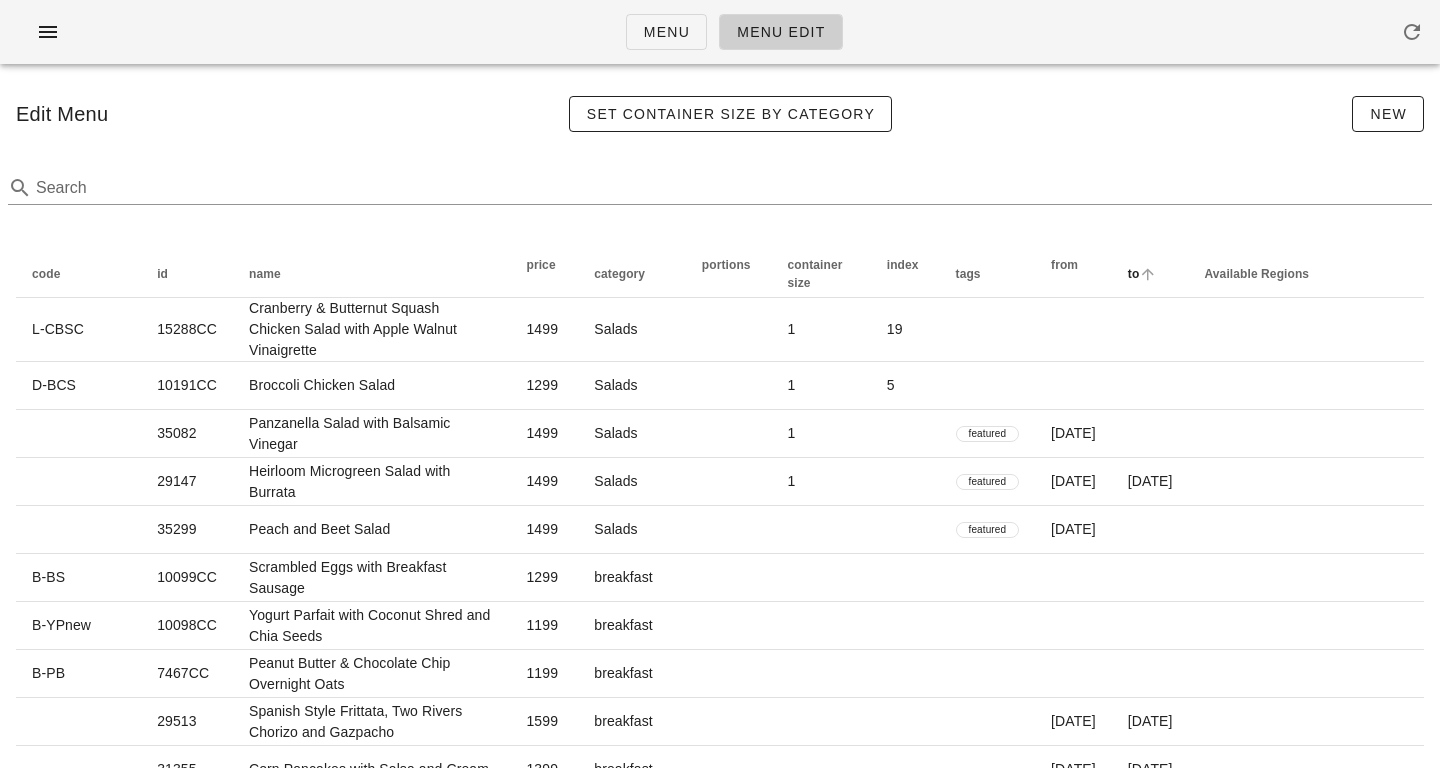 click at bounding box center [1148, 274] 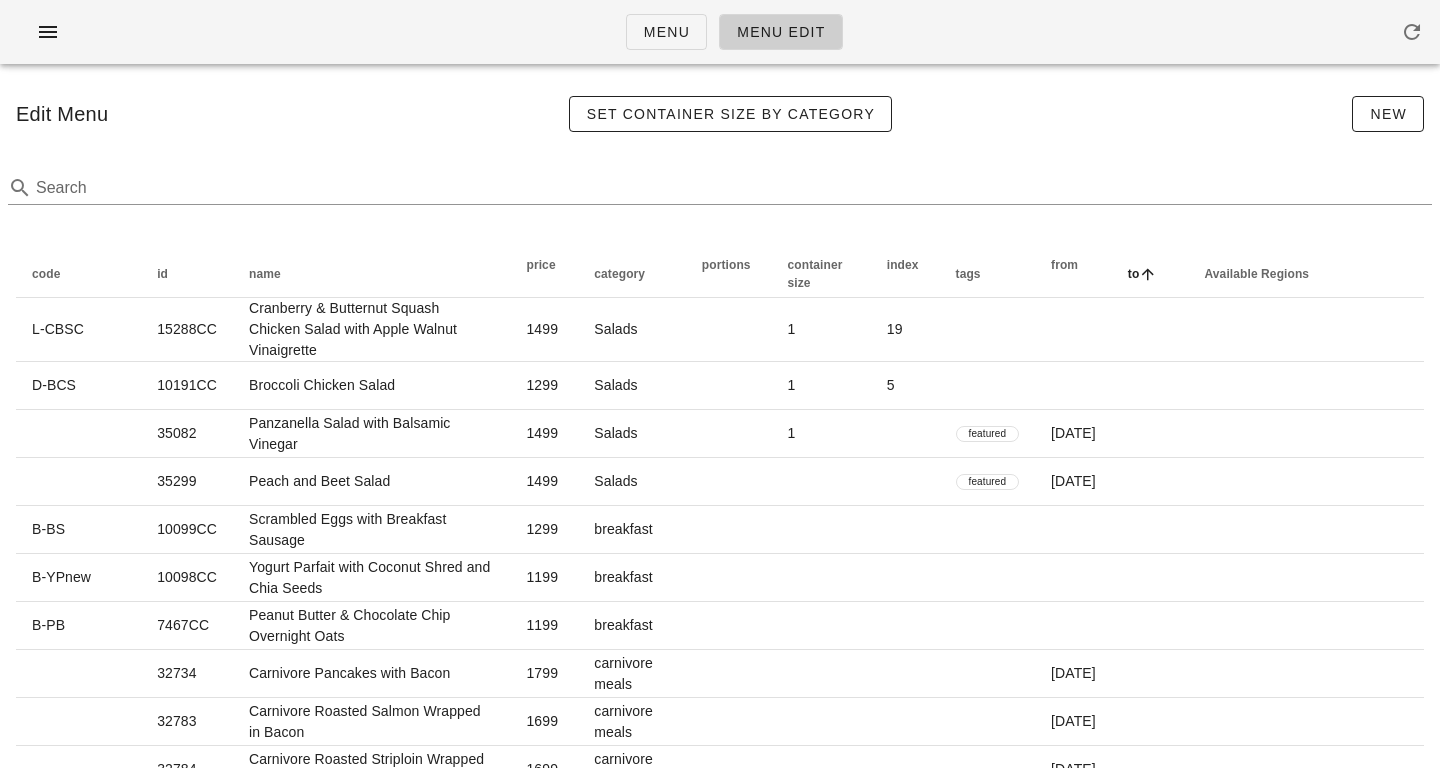 click at bounding box center (1148, 274) 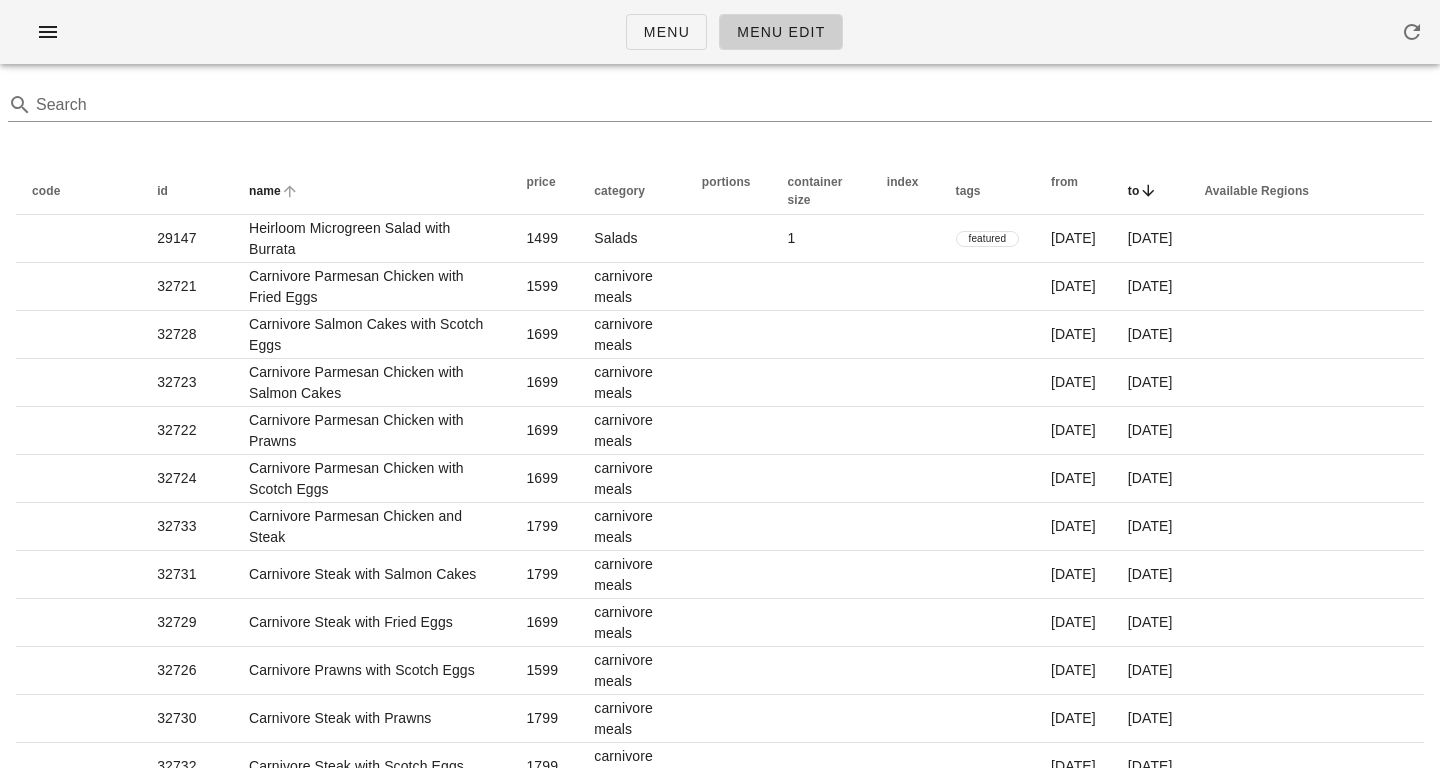 scroll, scrollTop: 84, scrollLeft: 0, axis: vertical 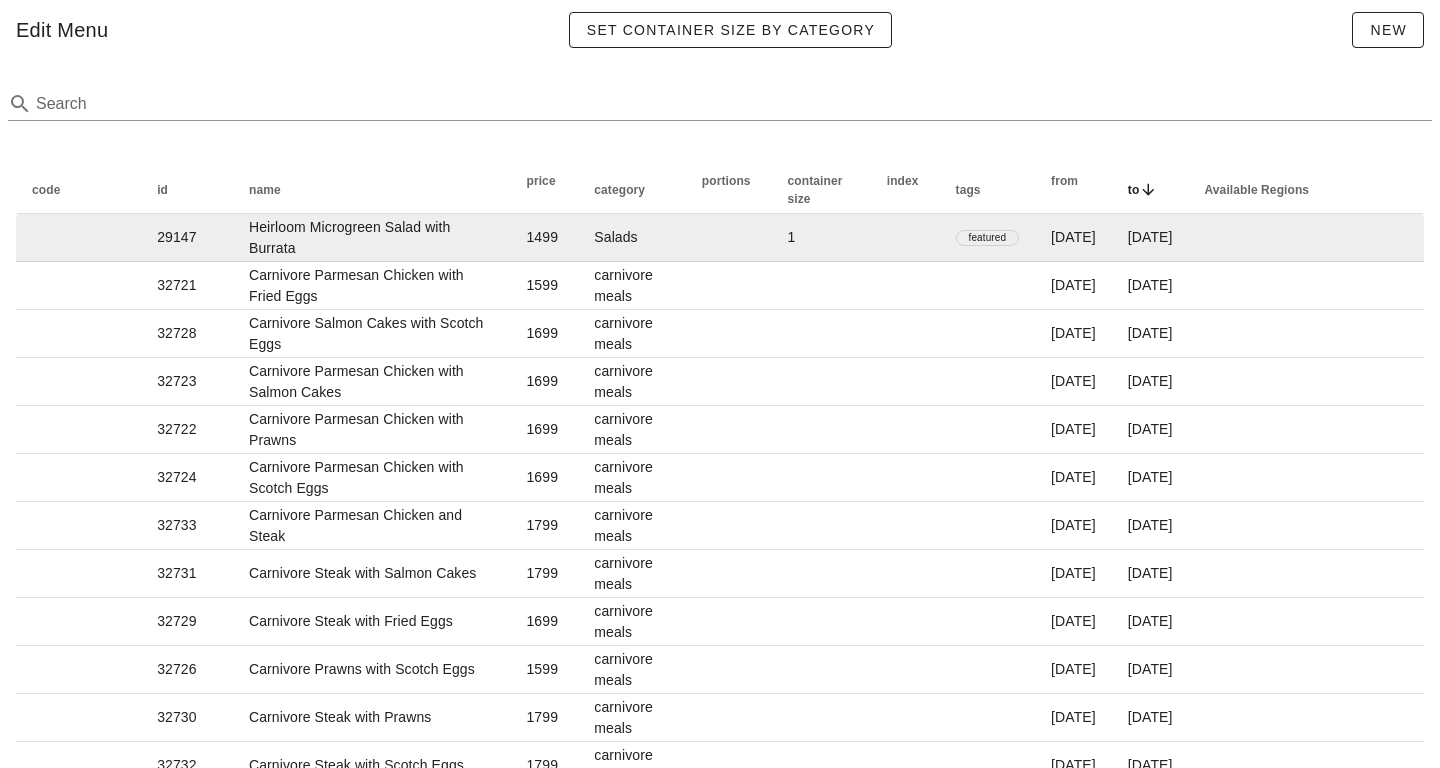 click on "Heirloom Microgreen Salad with Burrata" at bounding box center (371, 238) 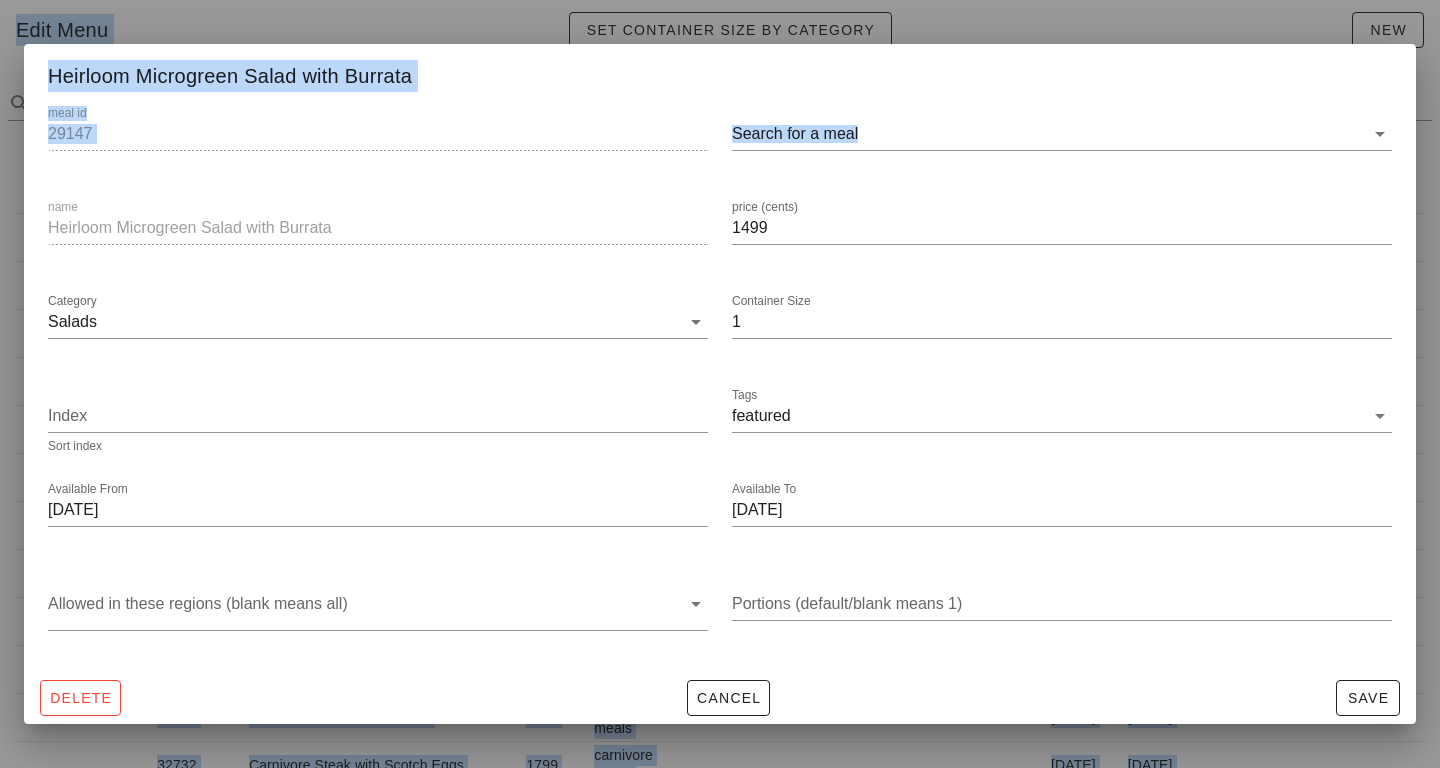 click on "Menu Menu Edit  Edit Menu  Set Container Size by Category New Search code id name price category portions container size index tags from to Available Regions 29147 Heirloom Microgreen Salad with Burrata 1499 Salads 1  featured  [DATE] [DATE] 32721 Carnivore Parmesan Chicken with Fried Eggs 1599 carnivore meals [DATE] [DATE] 32728 Carnivore Salmon Cakes with Scotch Eggs 1699 carnivore meals [DATE] [DATE] 32723 Carnivore Parmesan Chicken with Salmon Cakes 1699 carnivore meals [DATE] [DATE] 32722 Carnivore Parmesan Chicken with Prawns  1699 carnivore meals [DATE] [DATE] 32724 Carnivore Parmesan Chicken with Scotch Eggs 1699 carnivore meals [DATE] [DATE] 32733 Carnivore Parmesan Chicken and Steak 1799 carnivore meals [DATE] [DATE] 32731 Carnivore Steak with Salmon Cakes 1799 carnivore meals [DATE] [DATE] 32729 Carnivore Steak with Fried Eggs 1699 carnivore meals [DATE] [DATE] 32726 Carnivore Prawns with Scotch Eggs 1599 carnivore meals 32730" at bounding box center (720, 2505) 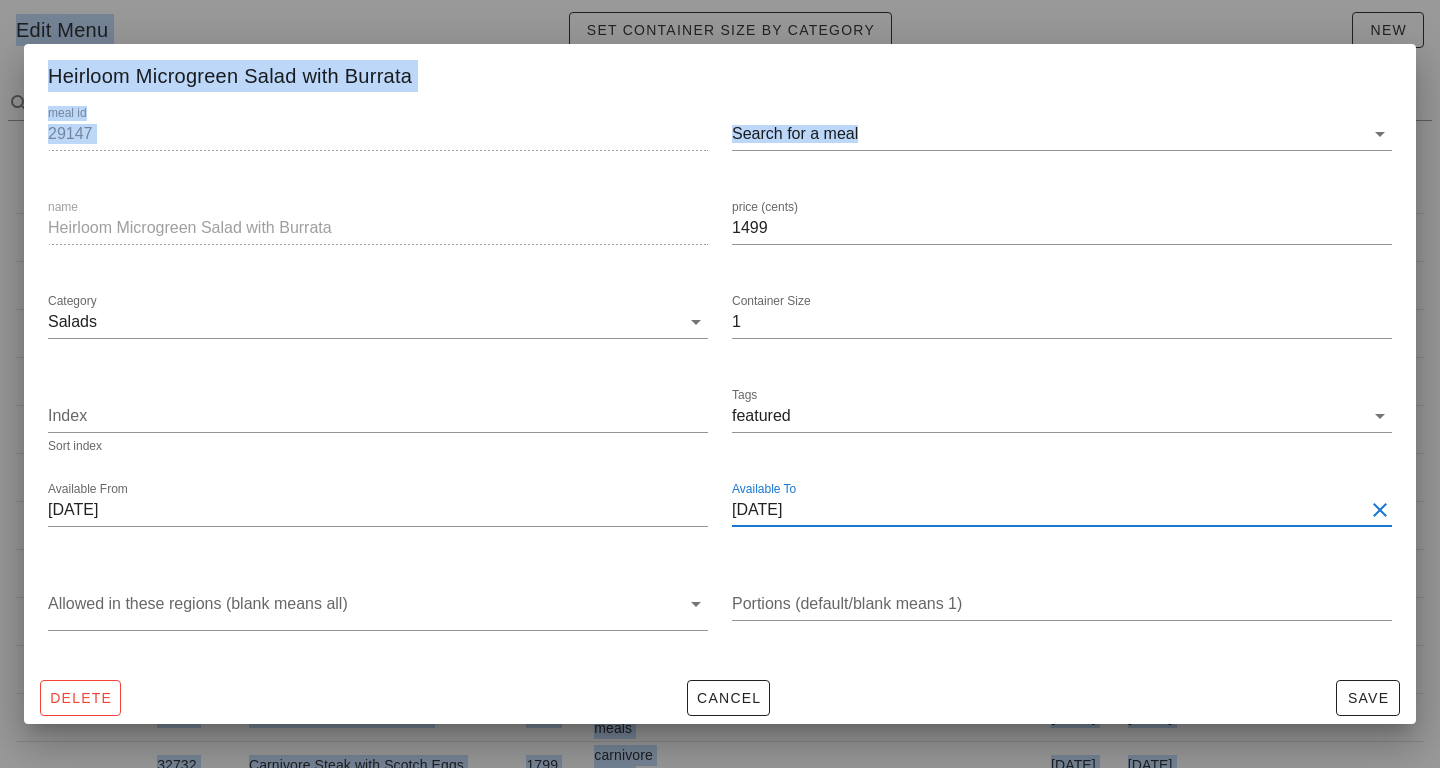 click on "[DATE]" at bounding box center (1048, 510) 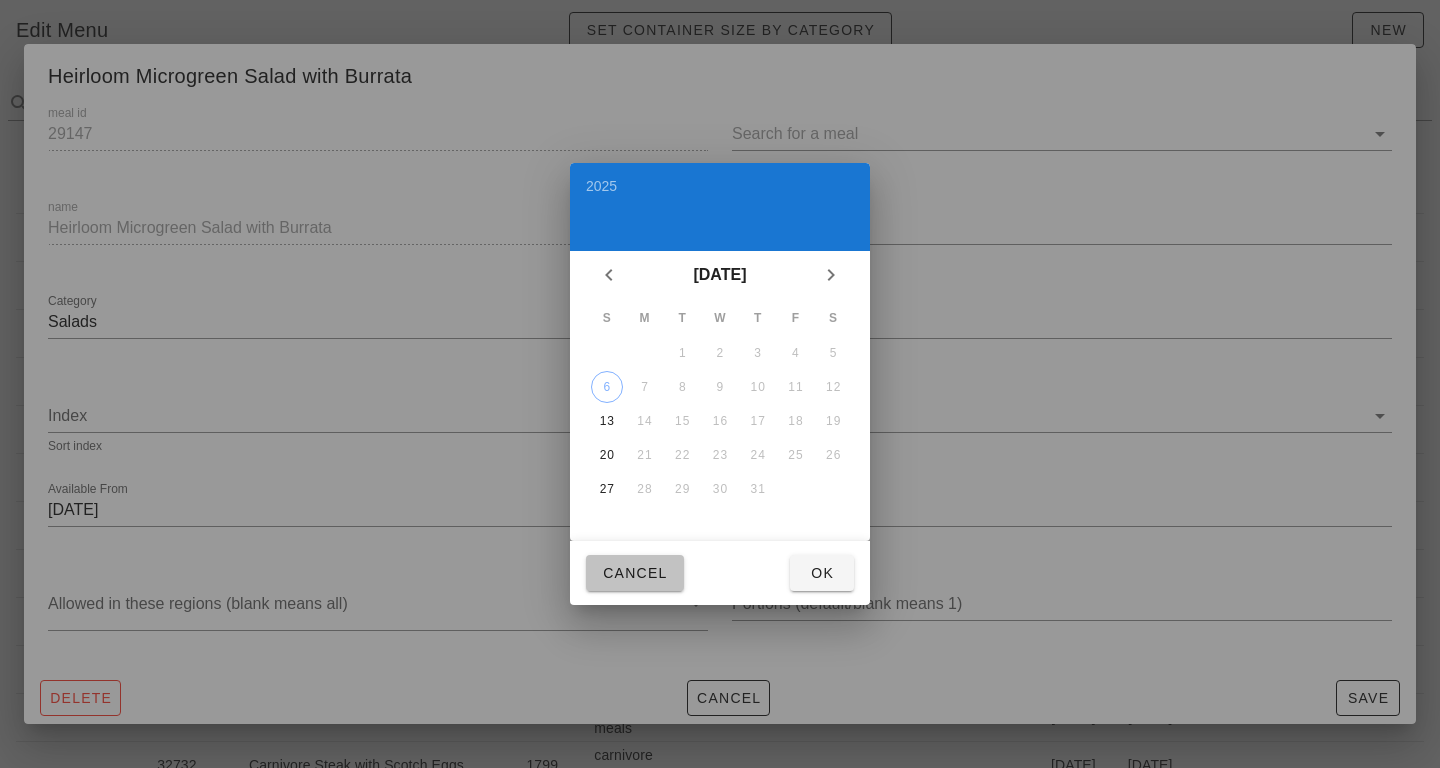 click on "Cancel" at bounding box center [635, 573] 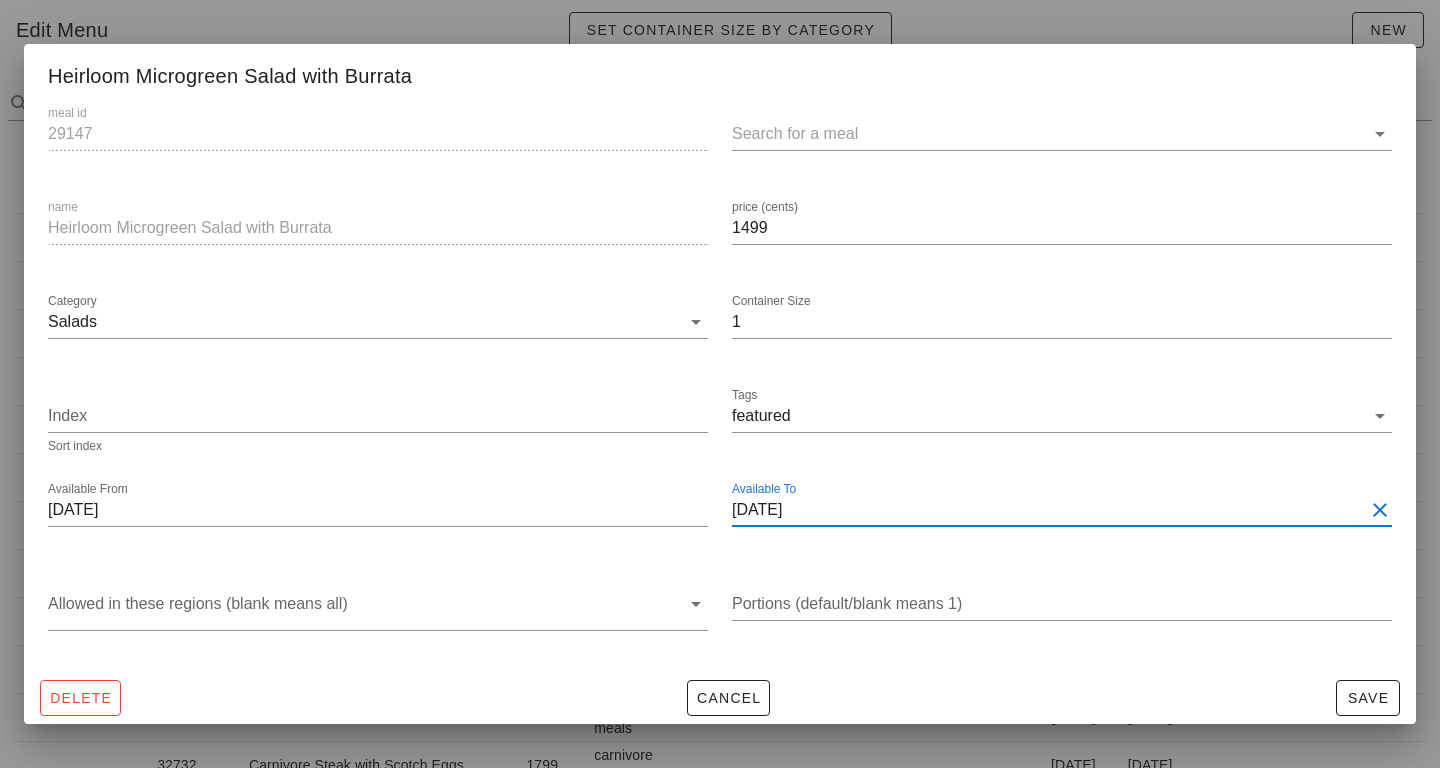 click at bounding box center [1380, 510] 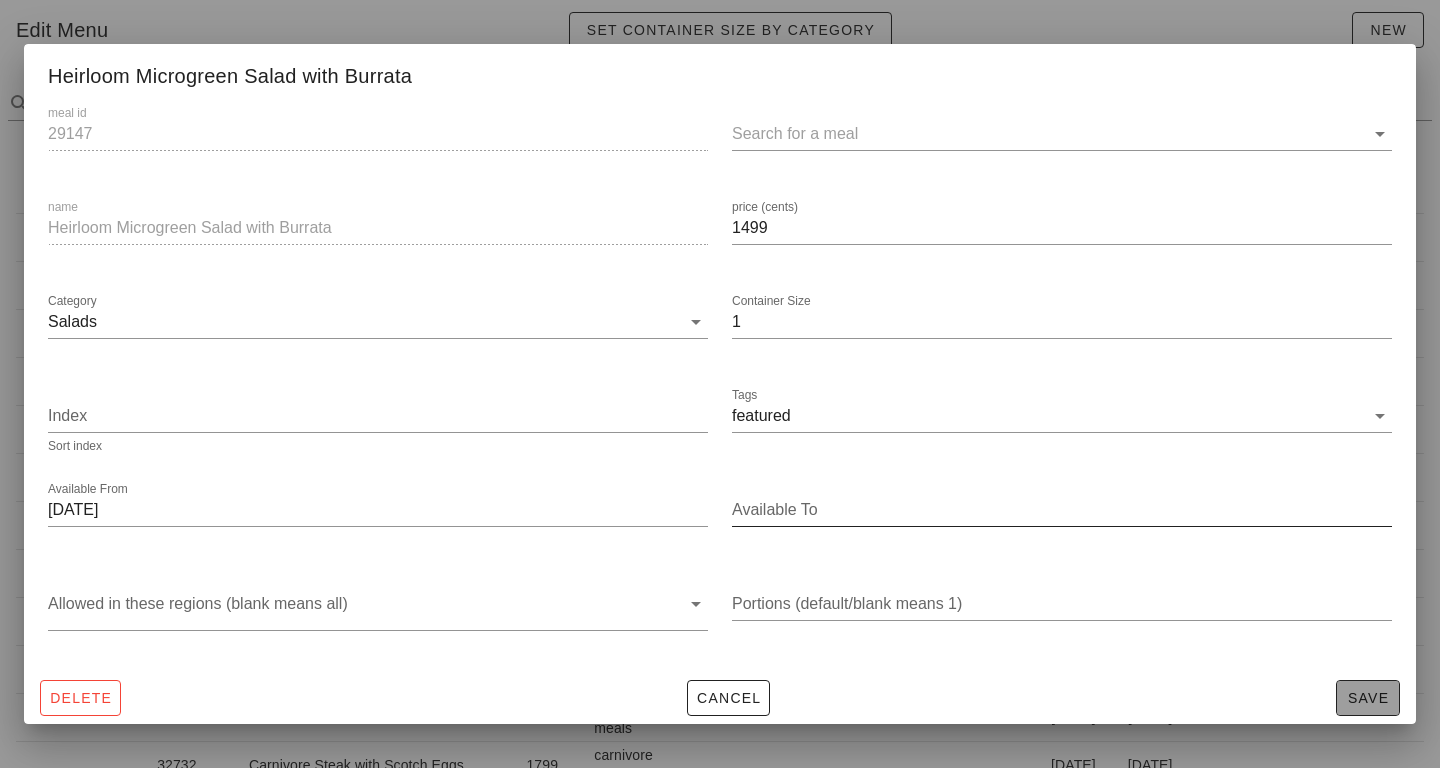 click on "Save" at bounding box center [1368, 698] 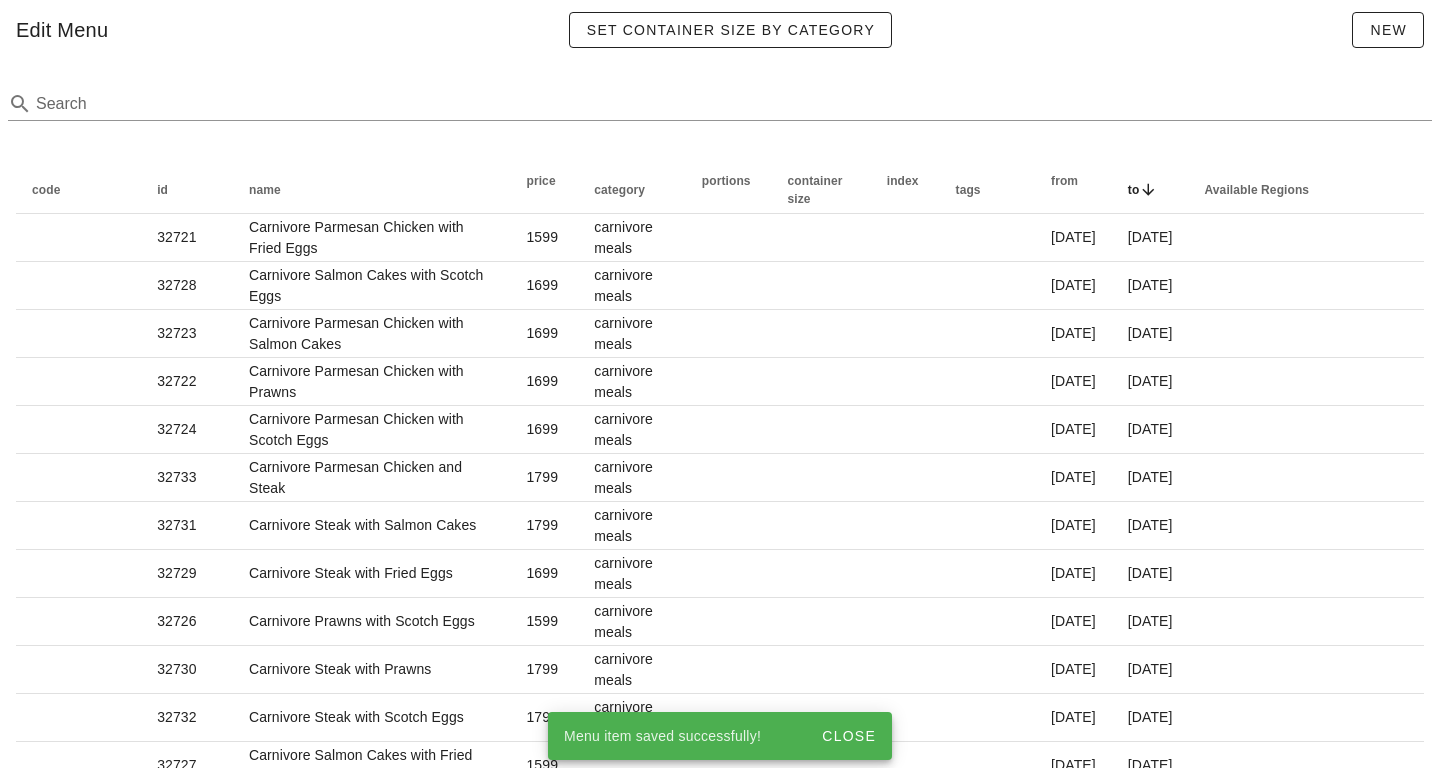 click on "Search" at bounding box center (720, 107) 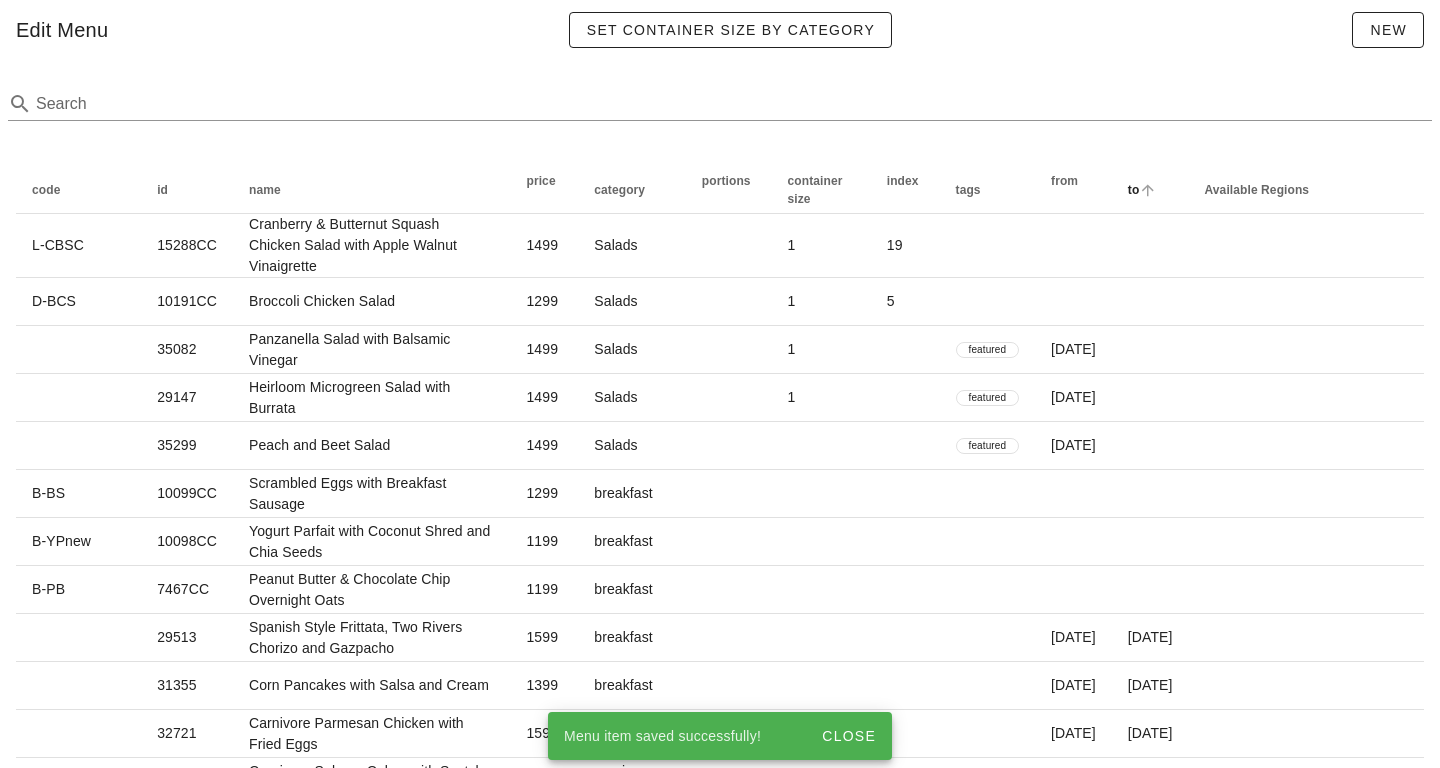 click on "to" at bounding box center (1134, 190) 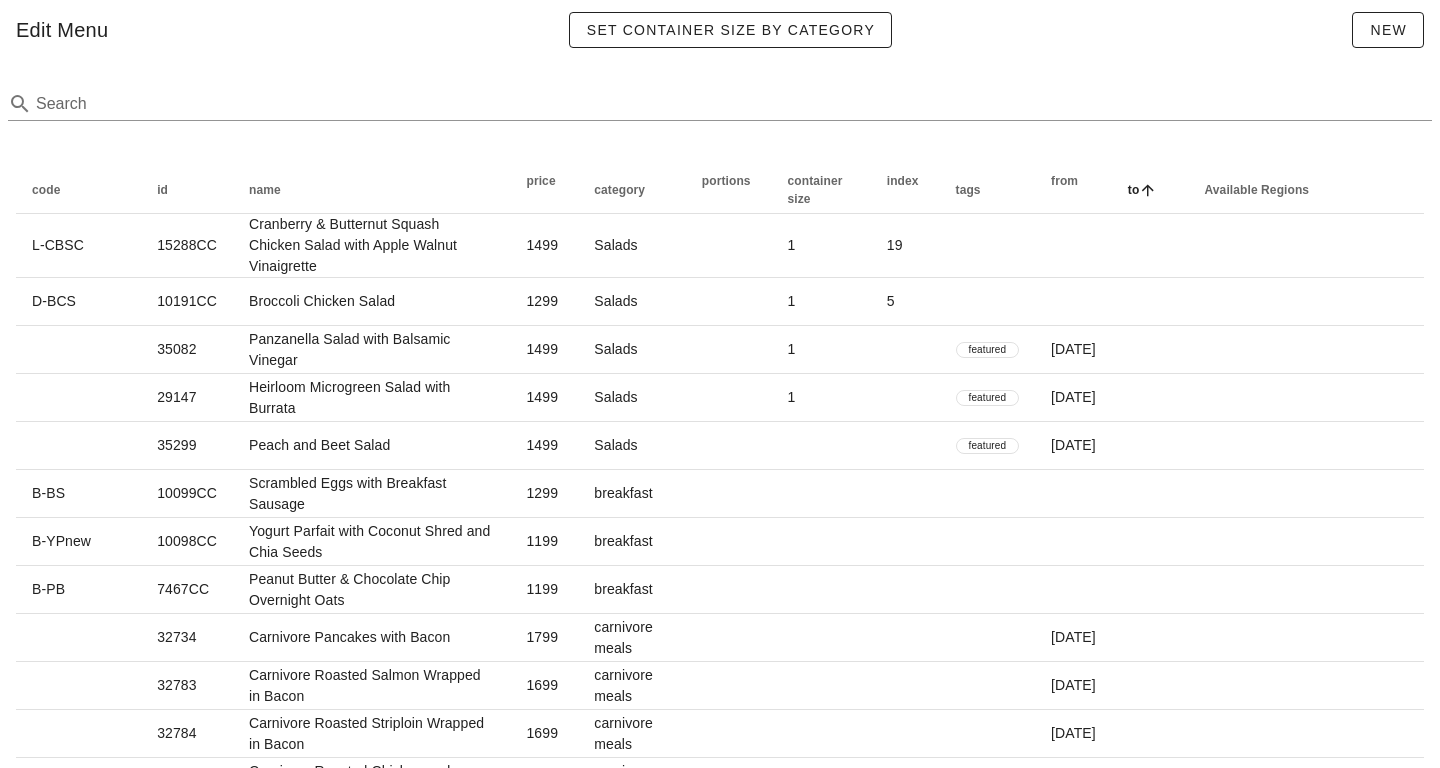 click on "to" at bounding box center [1134, 190] 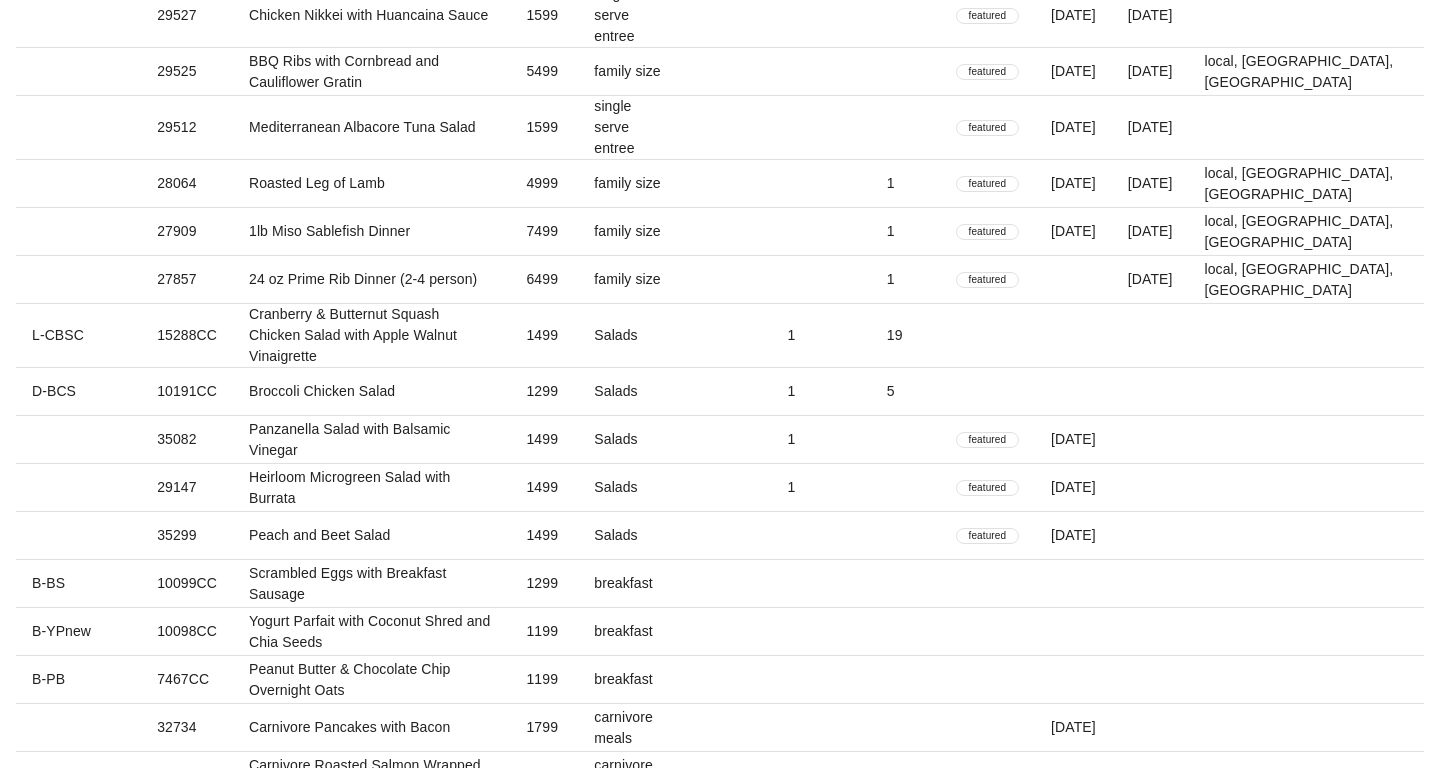 scroll, scrollTop: 1989, scrollLeft: 0, axis: vertical 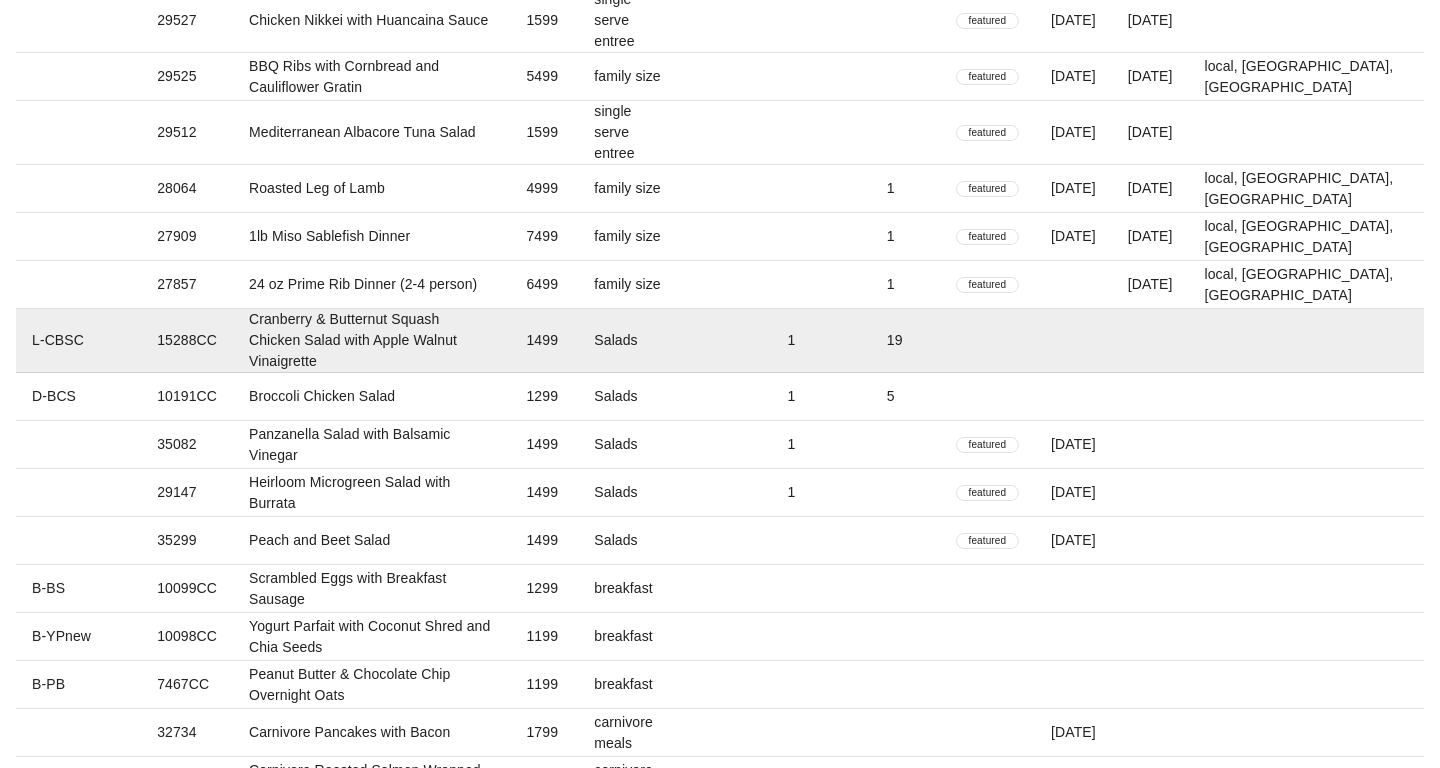 click on "L-CBSC" at bounding box center [78, 341] 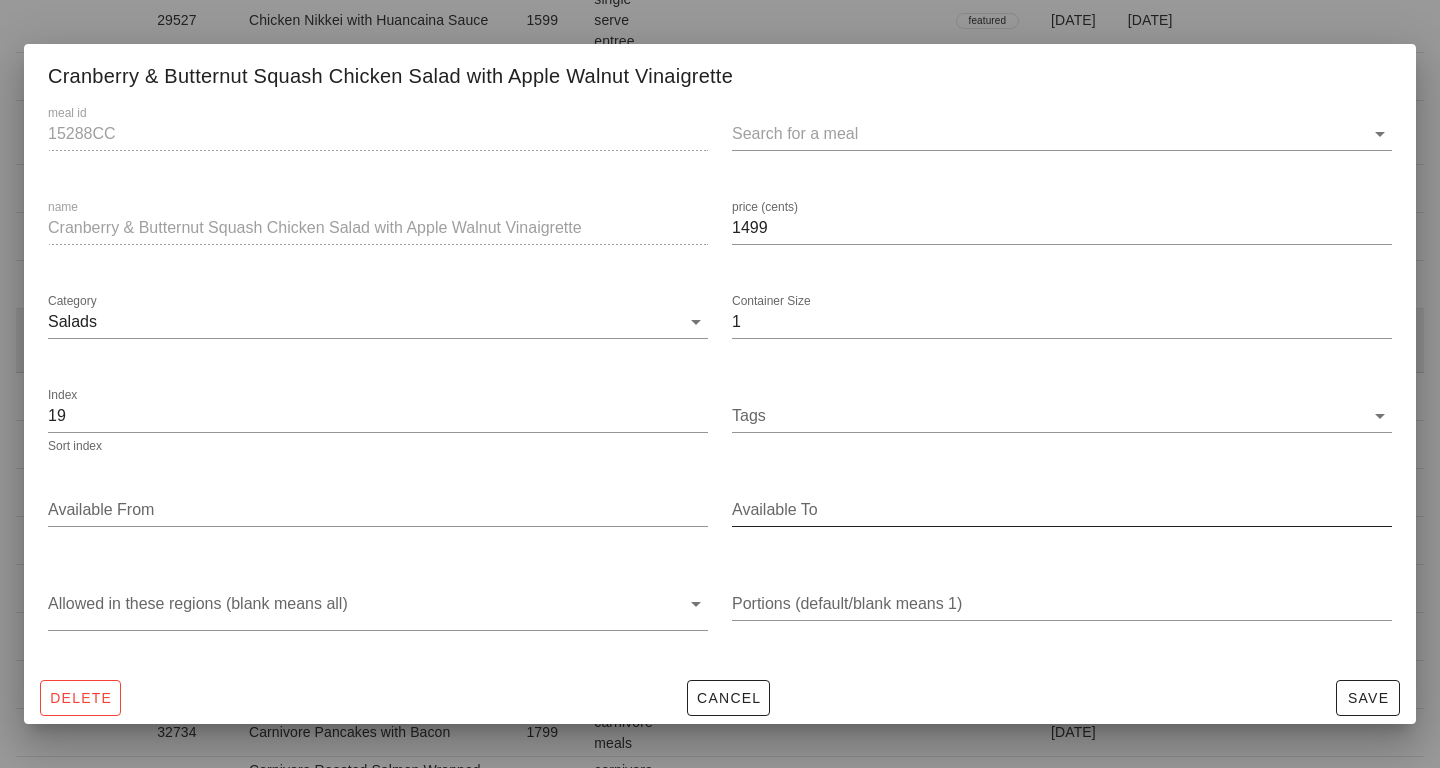 click at bounding box center (720, 384) 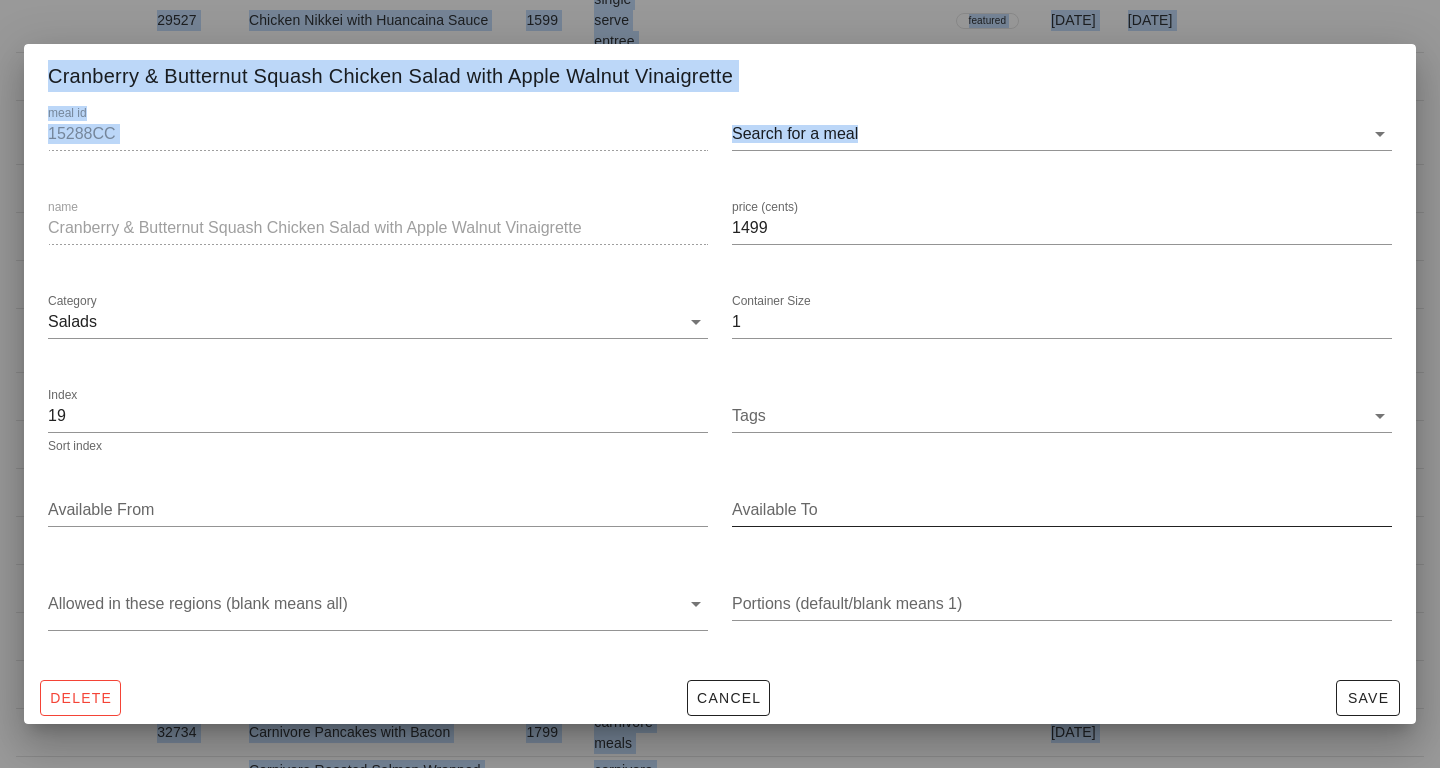 click on "Menu Menu Edit  Edit Menu  Set Container Size by Category New Search code id name price category portions container size index tags from to Available Regions 32721 Carnivore Parmesan Chicken with Fried Eggs 1599 carnivore meals [DATE] [DATE] 32728 Carnivore Salmon Cakes with Scotch Eggs 1699 carnivore meals [DATE] [DATE] 32723 Carnivore Parmesan Chicken with Salmon Cakes 1699 carnivore meals [DATE] [DATE] 32722 Carnivore Parmesan Chicken with Prawns  1699 carnivore meals [DATE] [DATE] 32724 Carnivore Parmesan Chicken with Scotch Eggs 1699 carnivore meals [DATE] [DATE] 32733 Carnivore Parmesan Chicken and Steak 1799 carnivore meals [DATE] [DATE] 32731 Carnivore Steak with Salmon Cakes 1799 carnivore meals [DATE] [DATE] 32729 Carnivore Steak with Fried Eggs 1699 carnivore meals [DATE] [DATE] 32726 Carnivore Prawns with Scotch Eggs 1599 carnivore meals [DATE] [DATE] 32730 Carnivore Steak with Prawns 1799 carnivore meals [DATE] [DATE]" at bounding box center [720, 600] 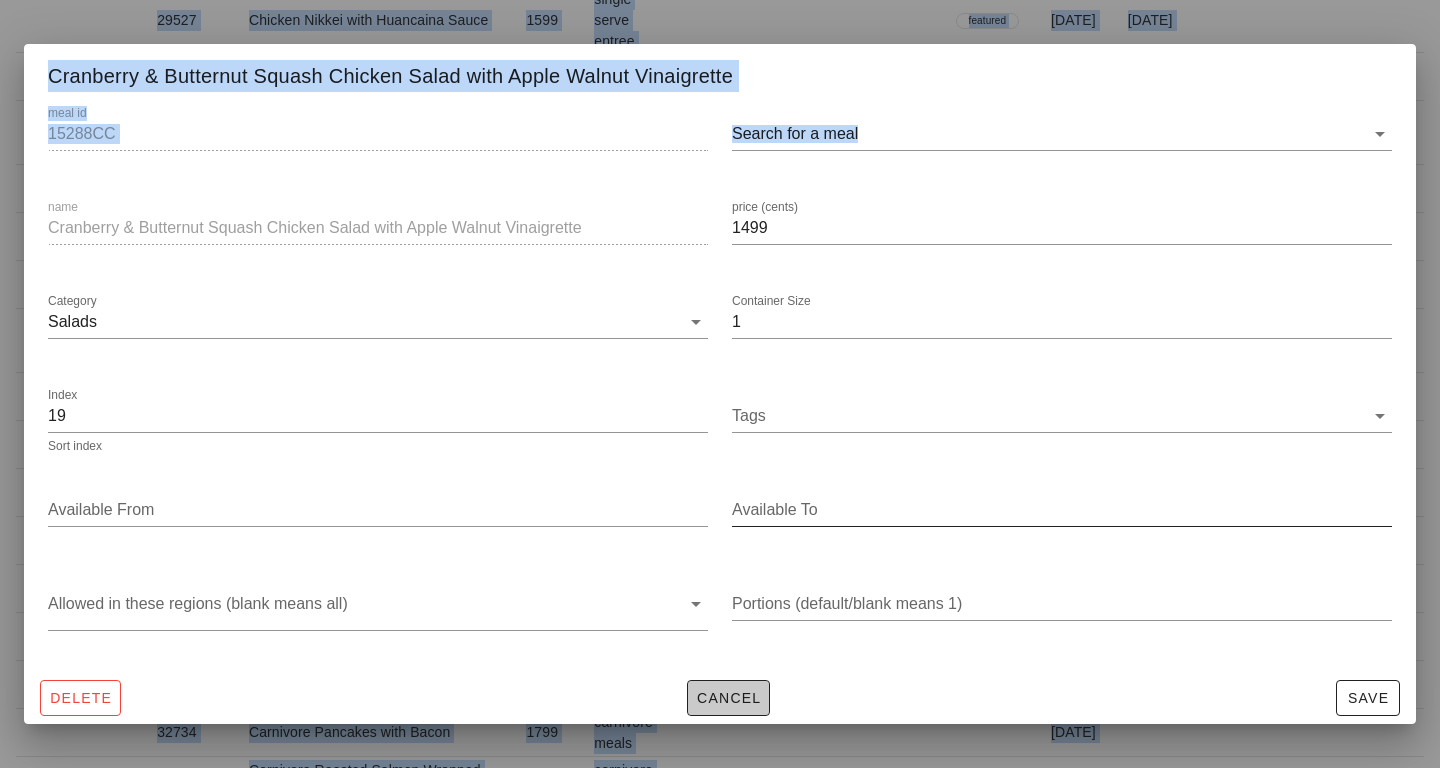 click on "Cancel" at bounding box center (729, 698) 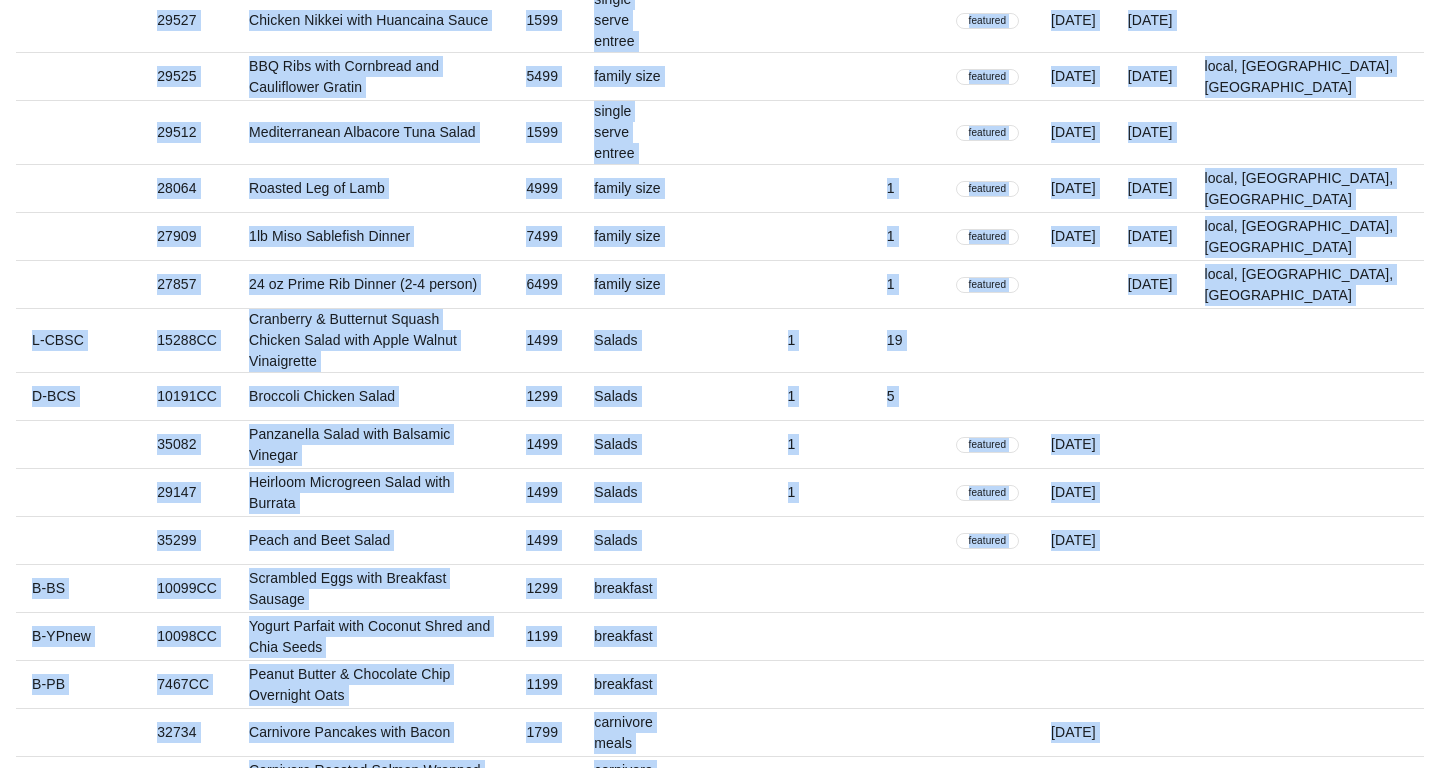 click on "code id name price category portions container size index tags from to Available Regions 32721 Carnivore Parmesan Chicken with Fried Eggs 1599 carnivore meals [DATE] [DATE] 32728 Carnivore Salmon Cakes with Scotch Eggs 1699 carnivore meals [DATE] [DATE] 32723 Carnivore Parmesan Chicken with Salmon Cakes 1699 carnivore meals [DATE] [DATE] 32722 Carnivore Parmesan Chicken with Prawns  1699 carnivore meals [DATE] [DATE] 32724 Carnivore Parmesan Chicken with Scotch Eggs 1699 carnivore meals [DATE] [DATE] 32733 Carnivore Parmesan Chicken and Steak 1799 carnivore meals [DATE] [DATE] 32731 Carnivore Steak with Salmon Cakes 1799 carnivore meals [DATE] [DATE] 32729 Carnivore Steak with Fried Eggs 1699 carnivore meals [DATE] [DATE] 32726 Carnivore Prawns with Scotch Eggs 1599 carnivore meals [DATE] [DATE] 32730 Carnivore Steak with Prawns 1799 carnivore meals [DATE] [DATE] 32732 Carnivore Steak with Scotch Eggs 1799 carnivore meals 32727 1" at bounding box center (720, 717) 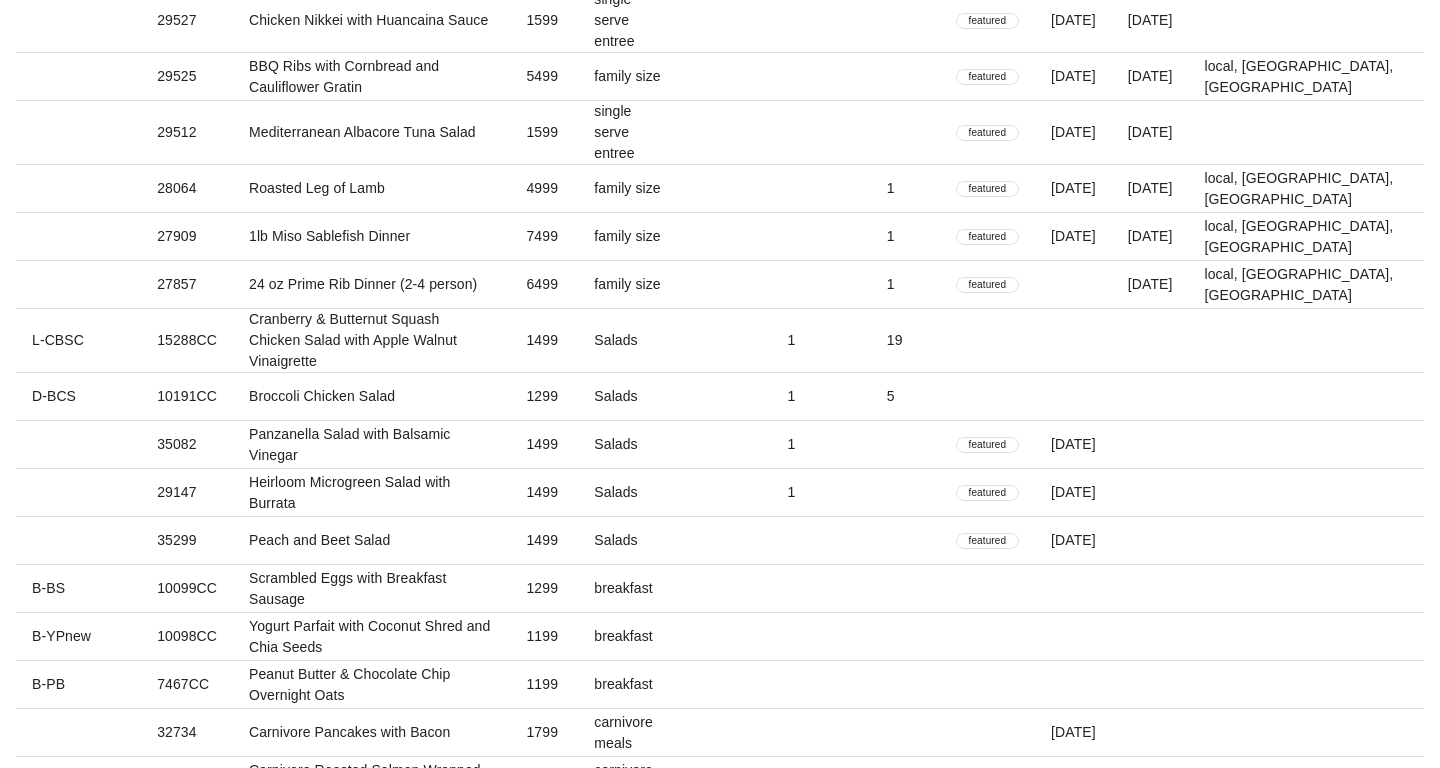 click on "code id name price category portions container size index tags from to Available Regions 32721 Carnivore Parmesan Chicken with Fried Eggs 1599 carnivore meals [DATE] [DATE] 32728 Carnivore Salmon Cakes with Scotch Eggs 1699 carnivore meals [DATE] [DATE] 32723 Carnivore Parmesan Chicken with Salmon Cakes 1699 carnivore meals [DATE] [DATE] 32722 Carnivore Parmesan Chicken with Prawns  1699 carnivore meals [DATE] [DATE] 32724 Carnivore Parmesan Chicken with Scotch Eggs 1699 carnivore meals [DATE] [DATE] 32733 Carnivore Parmesan Chicken and Steak 1799 carnivore meals [DATE] [DATE] 32731 Carnivore Steak with Salmon Cakes 1799 carnivore meals [DATE] [DATE] 32729 Carnivore Steak with Fried Eggs 1699 carnivore meals [DATE] [DATE] 32726 Carnivore Prawns with Scotch Eggs 1599 carnivore meals [DATE] [DATE] 32730 Carnivore Steak with Prawns 1799 carnivore meals [DATE] [DATE] 32732 Carnivore Steak with Scotch Eggs 1799 carnivore meals 32727 1" at bounding box center [720, 717] 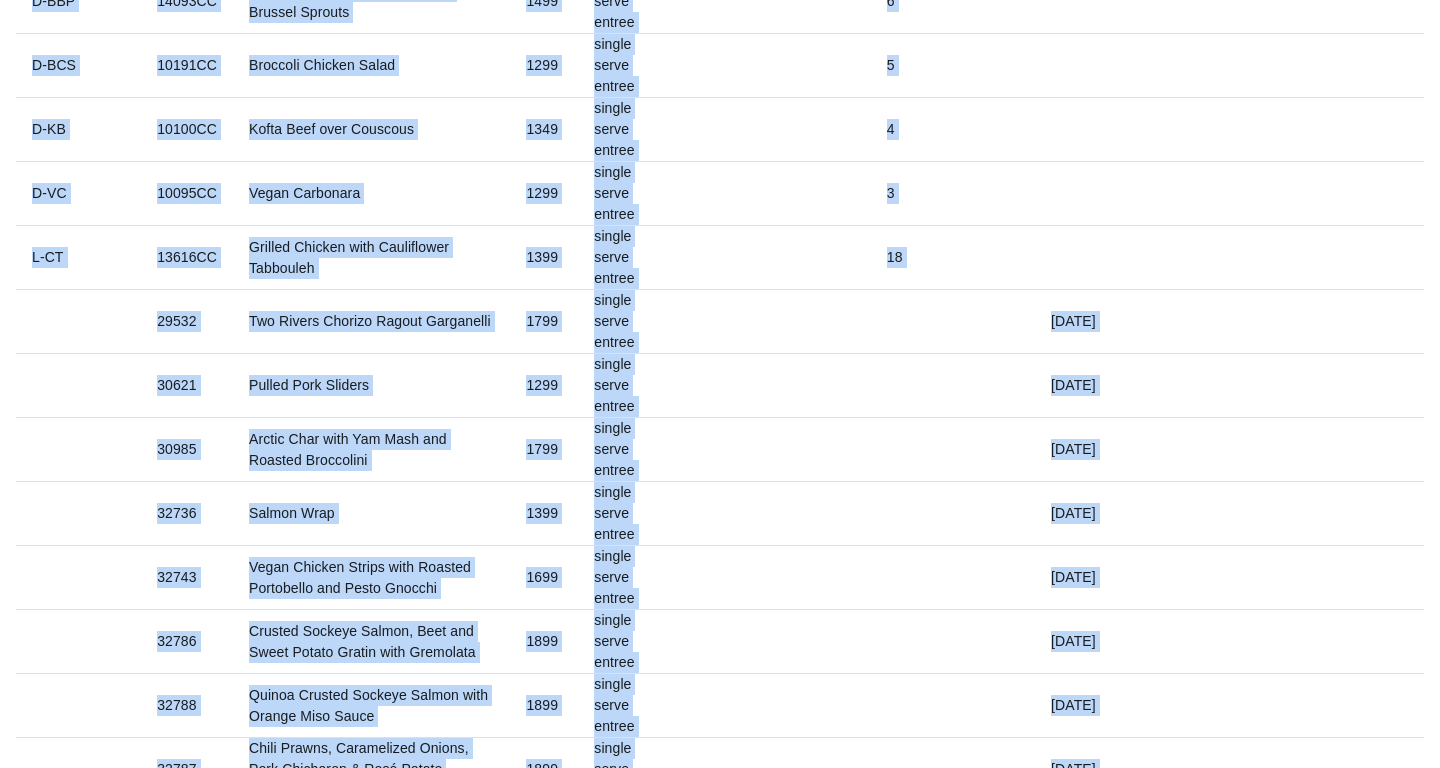 scroll, scrollTop: 3866, scrollLeft: 0, axis: vertical 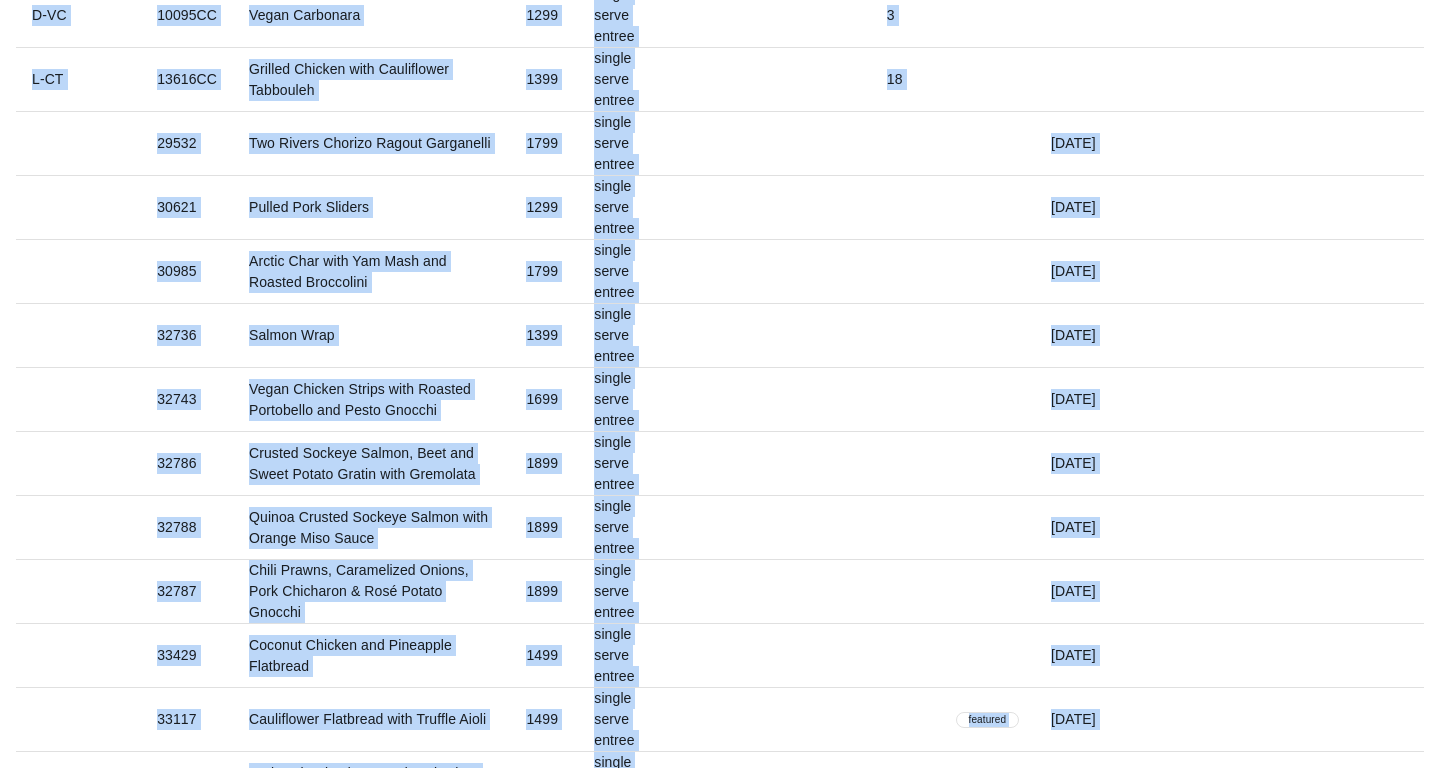 drag, startPoint x: 33, startPoint y: 155, endPoint x: 1403, endPoint y: 748, distance: 1492.8325 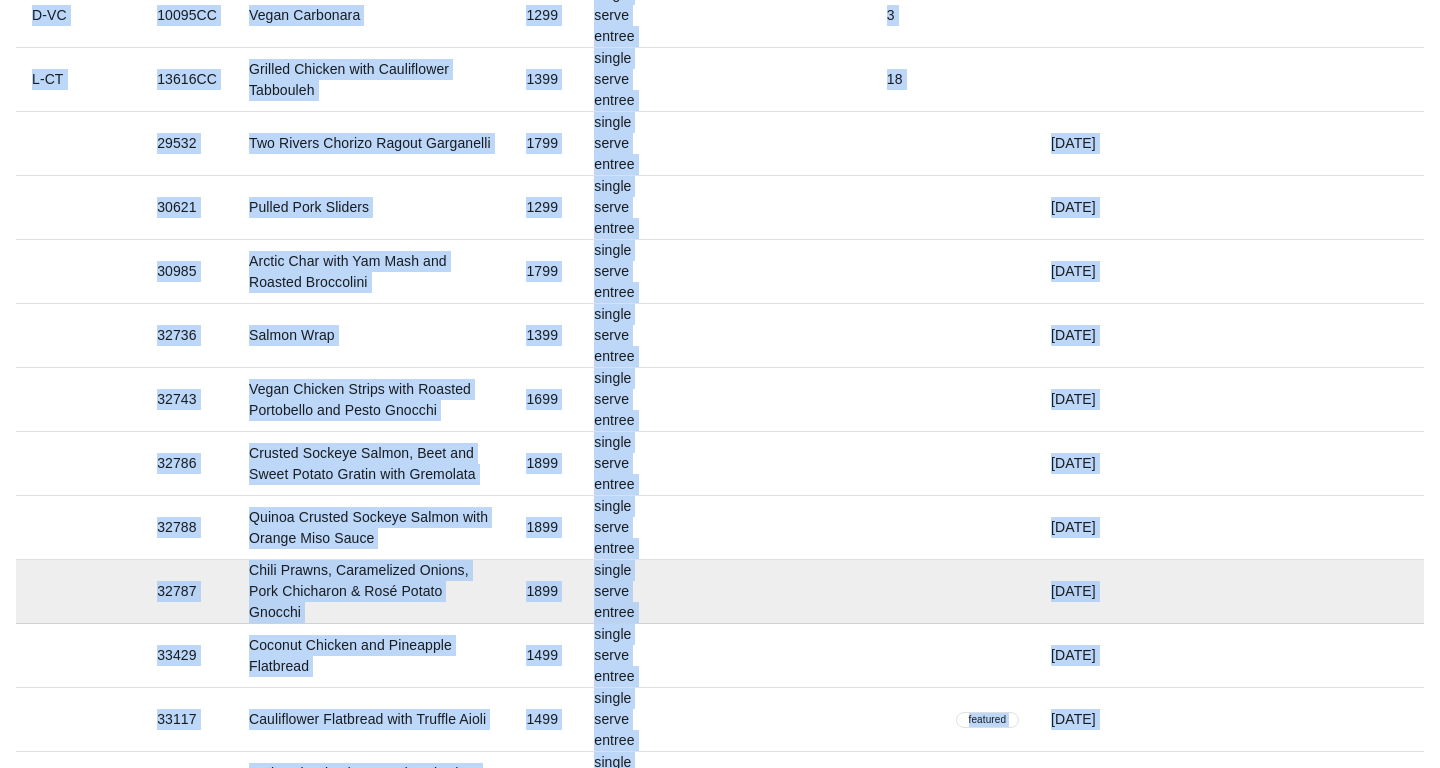 click at bounding box center [821, 592] 